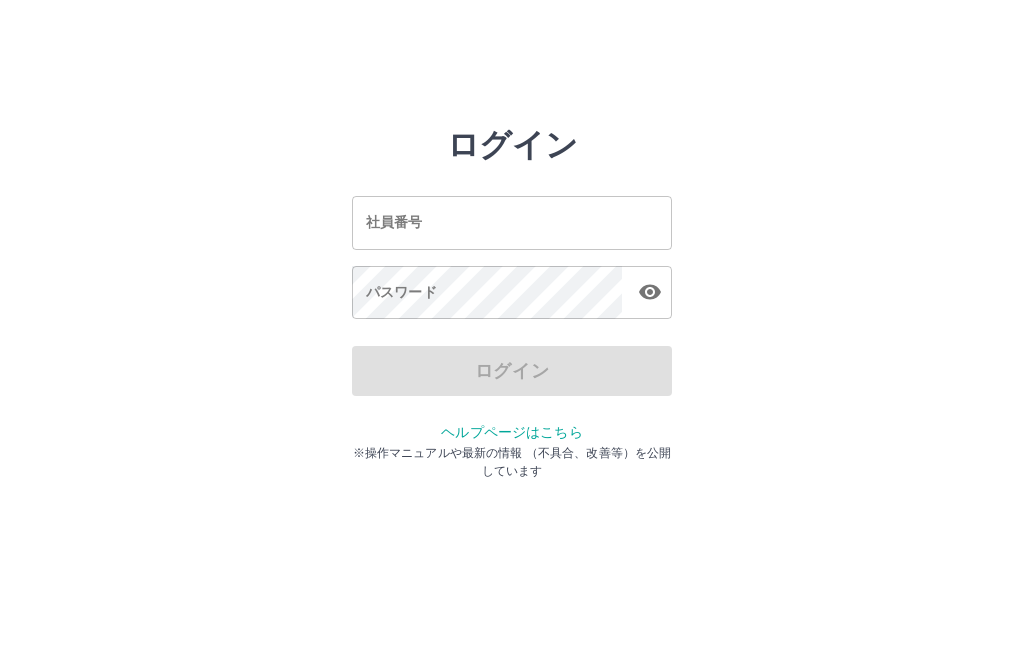 click on "社員番号" at bounding box center [512, 222] 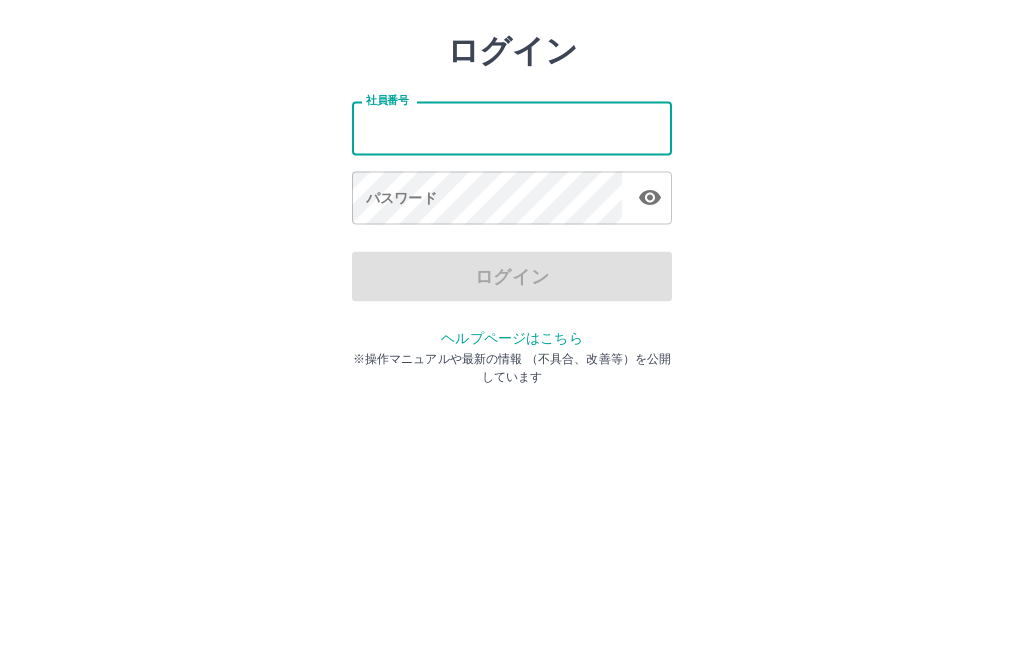 scroll, scrollTop: 95, scrollLeft: 0, axis: vertical 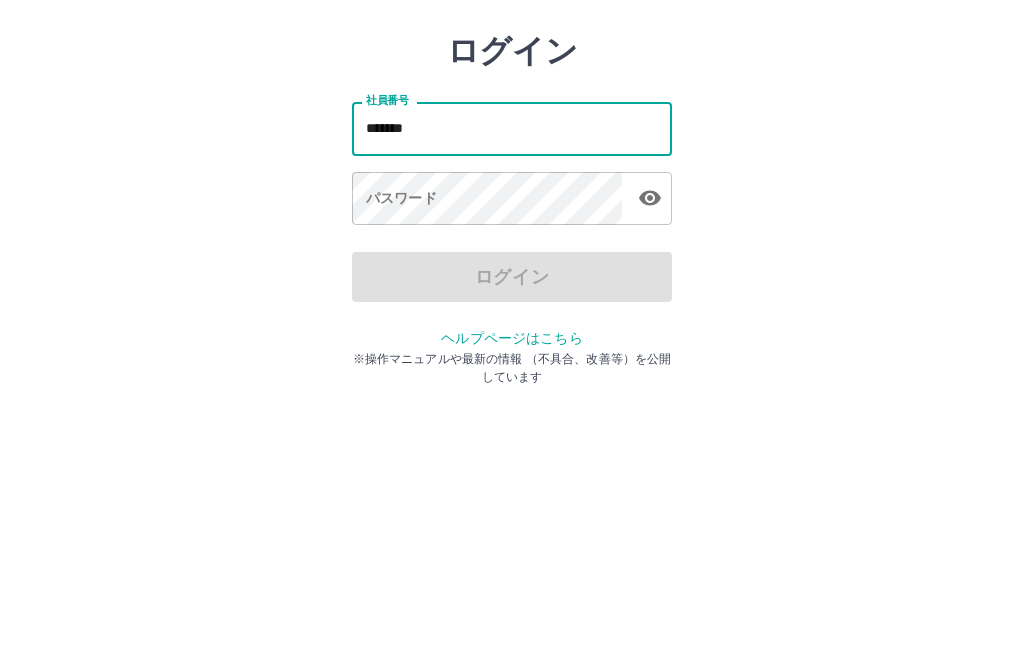 type on "*******" 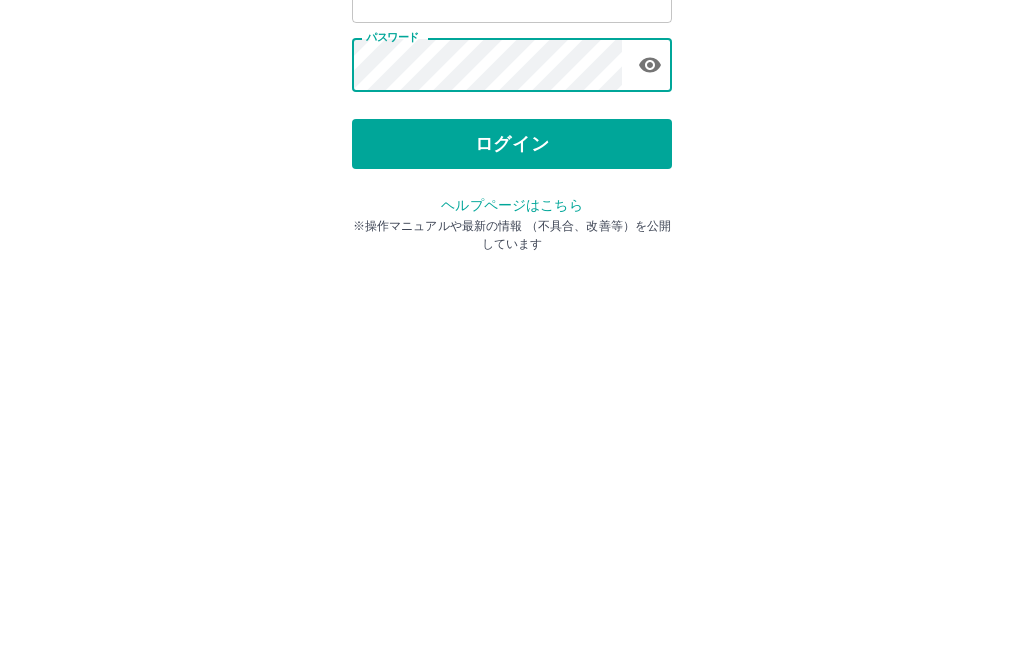 click on "ログイン" at bounding box center (512, 371) 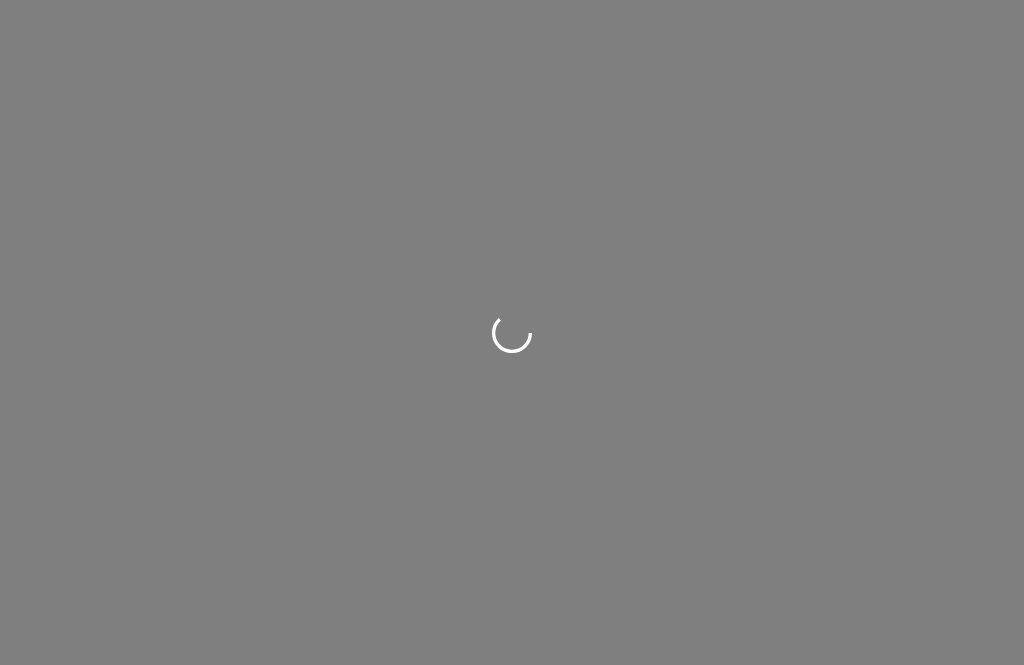scroll, scrollTop: 0, scrollLeft: 0, axis: both 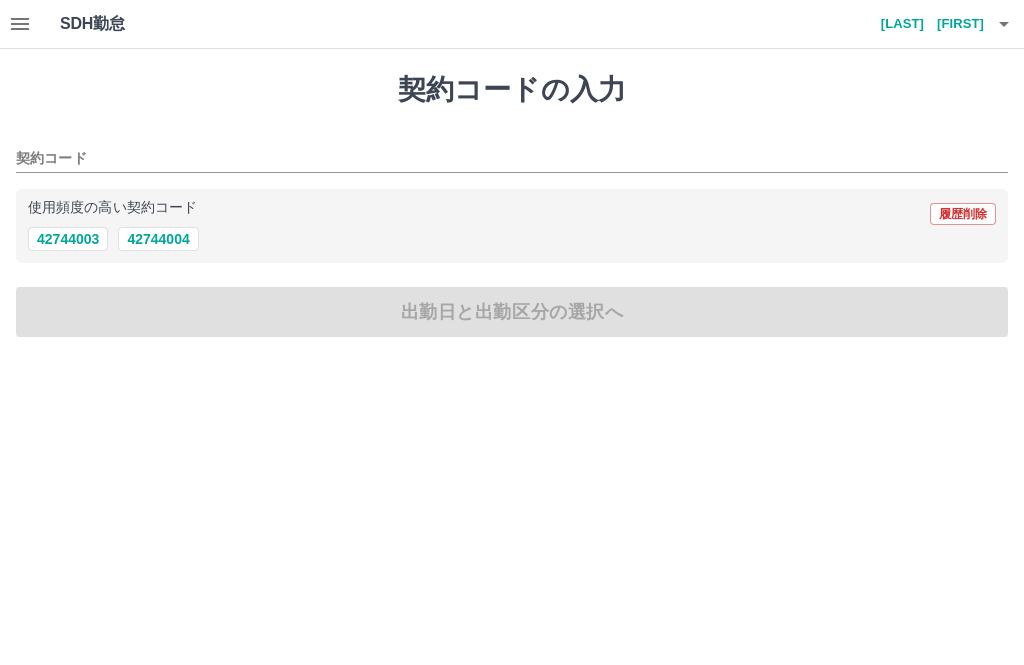 click on "42744004" at bounding box center (158, 239) 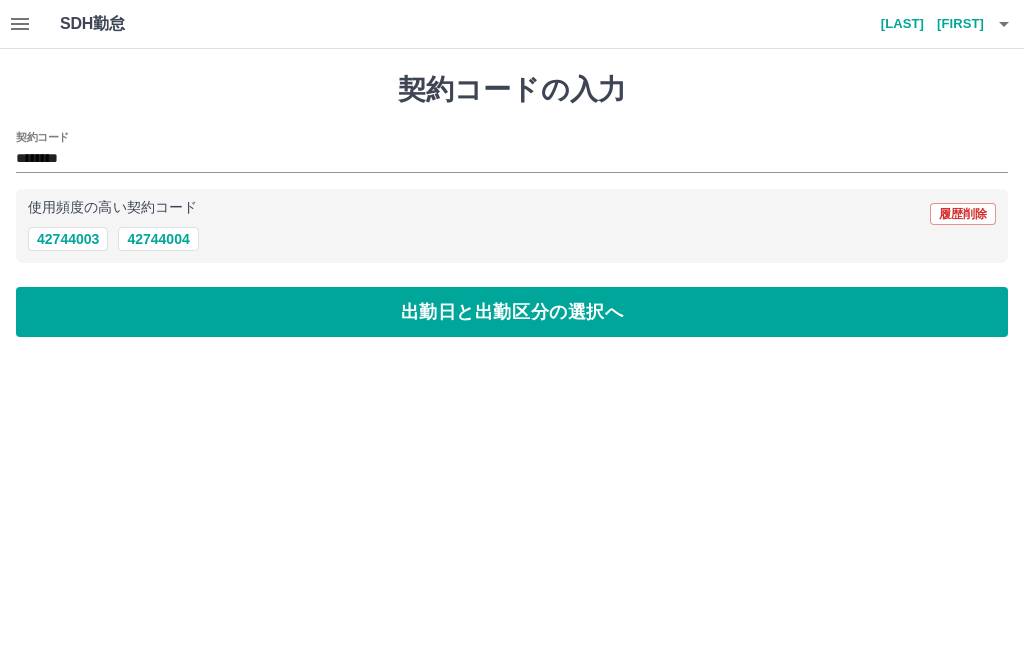 type on "********" 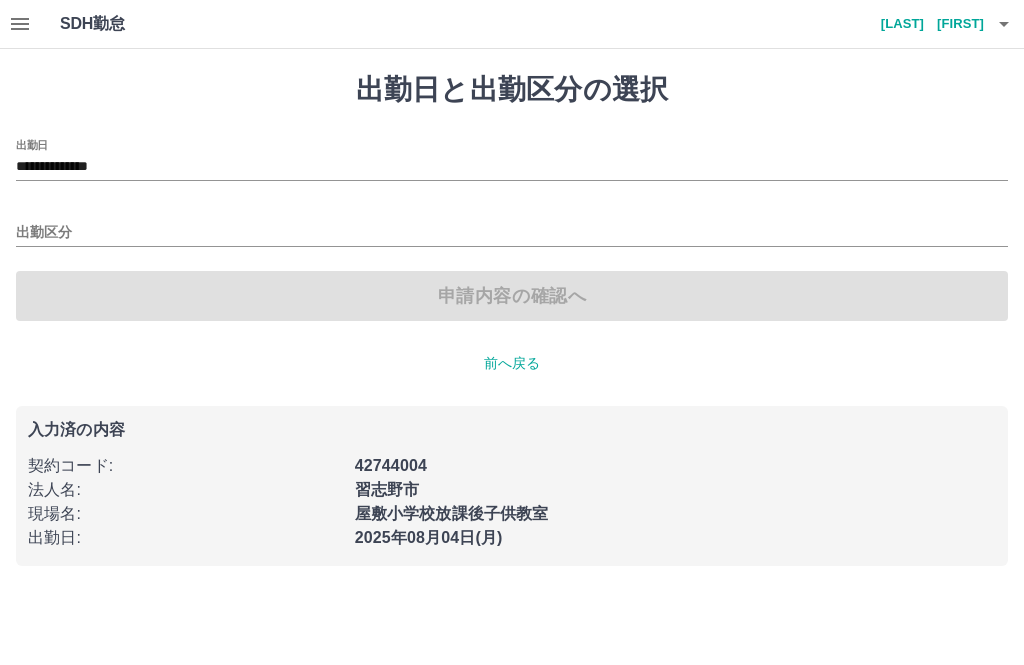click on "**********" at bounding box center [512, 167] 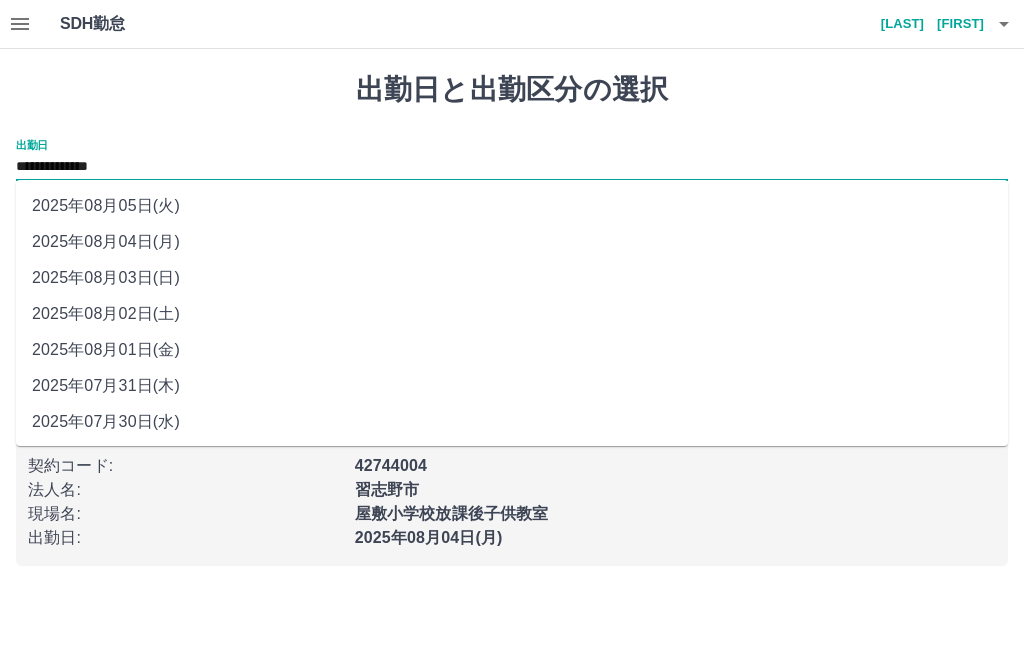 click on "2025年08月02日(土)" at bounding box center (512, 314) 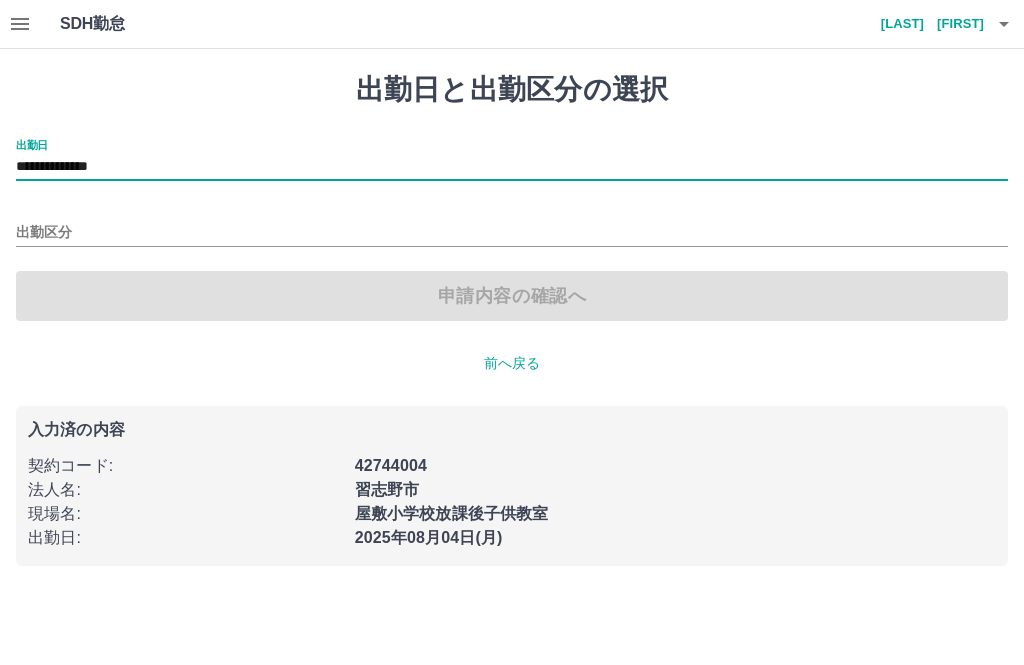 click on "出勤区分" at bounding box center (512, 233) 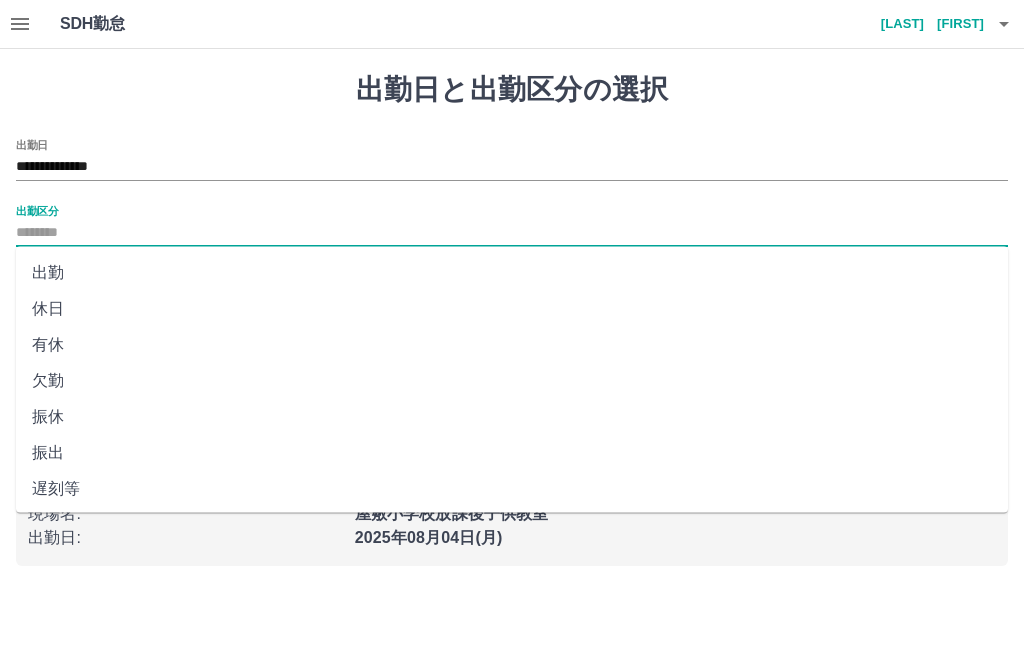click on "出勤" at bounding box center [512, 273] 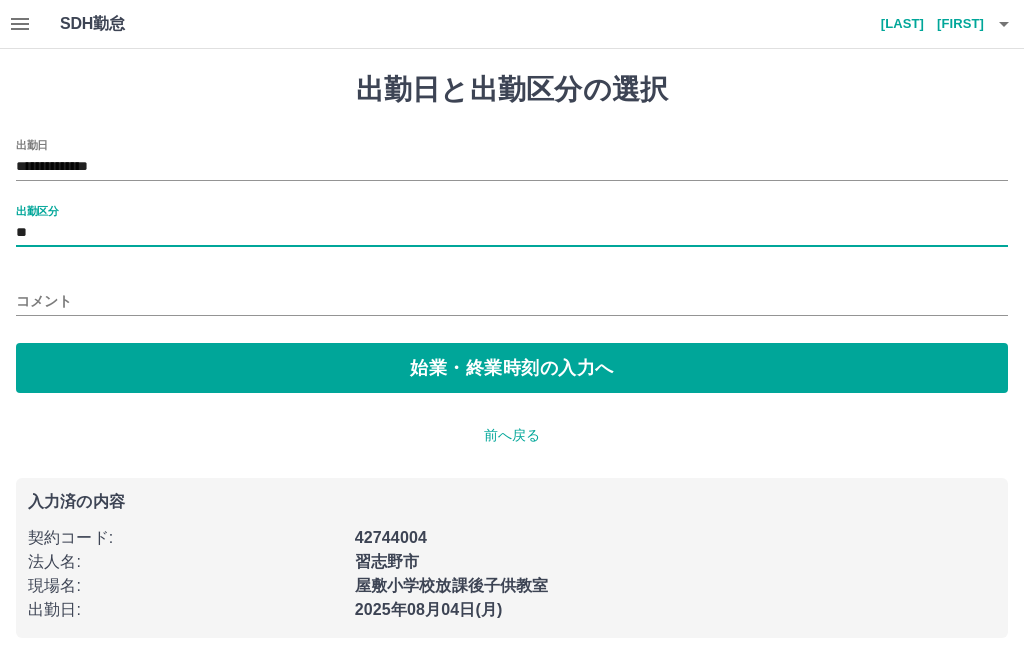 click on "始業・終業時刻の入力へ" at bounding box center [512, 368] 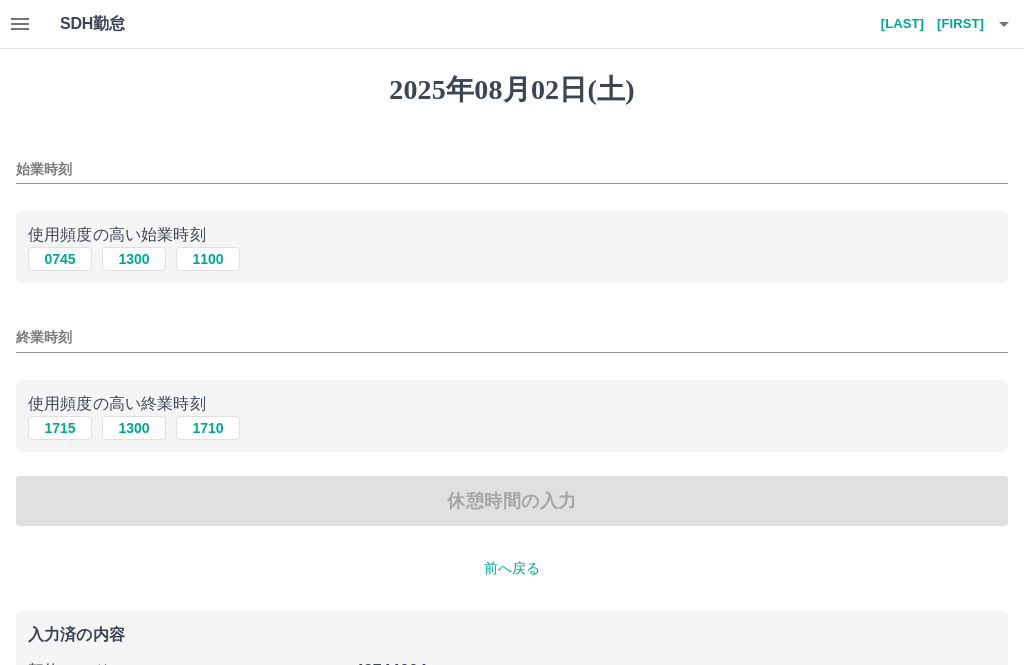 click on "前へ戻る" at bounding box center [512, 568] 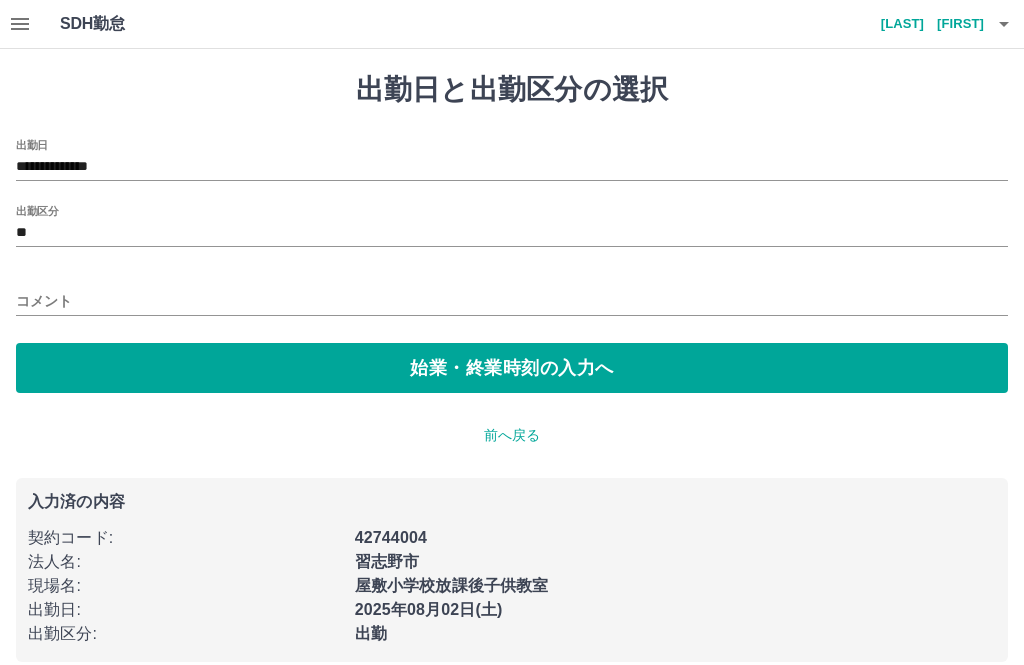 click on "出勤区分" at bounding box center (37, 210) 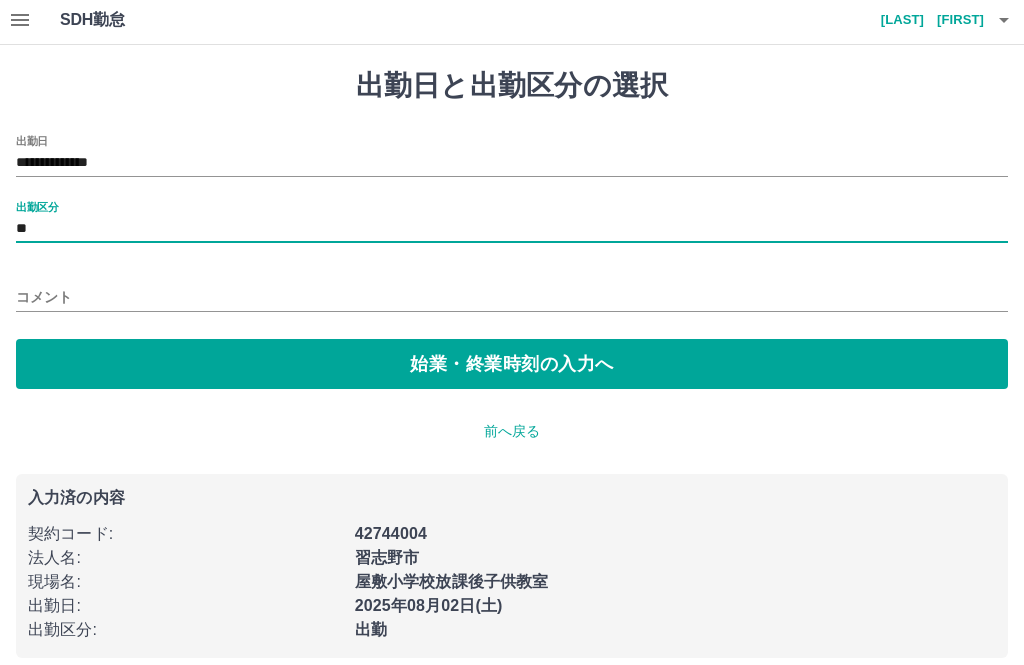 scroll, scrollTop: 20, scrollLeft: 0, axis: vertical 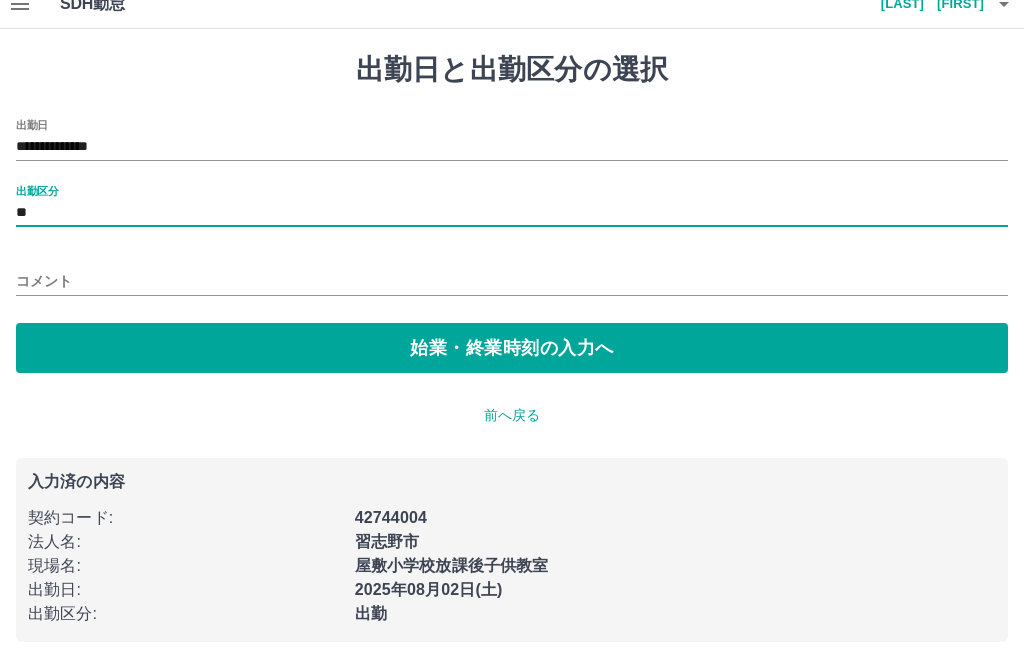click on "**********" at bounding box center [512, 147] 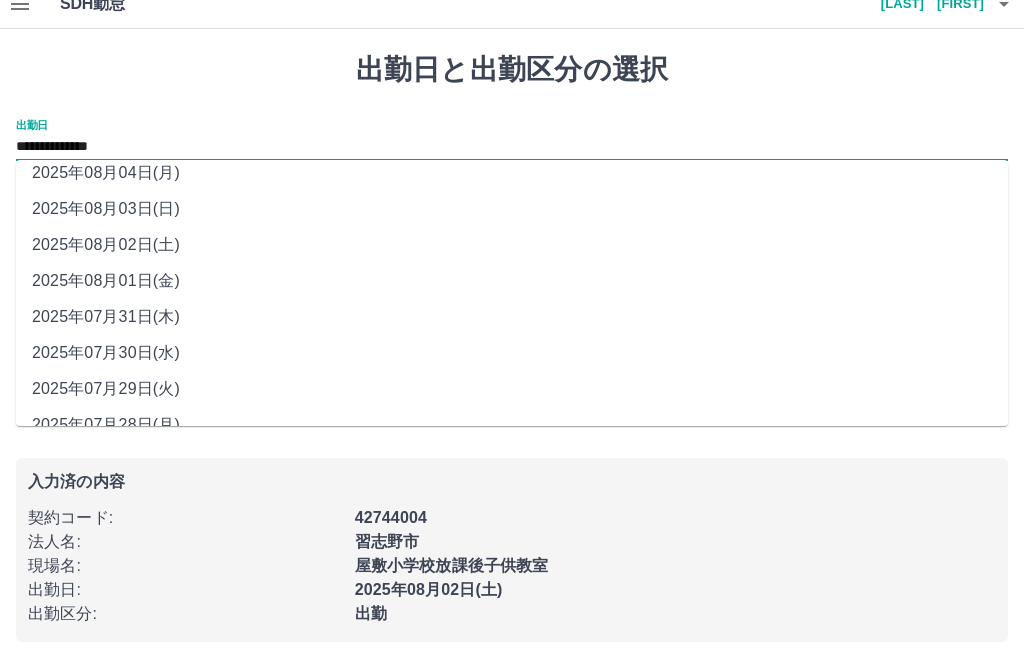 scroll, scrollTop: 48, scrollLeft: 0, axis: vertical 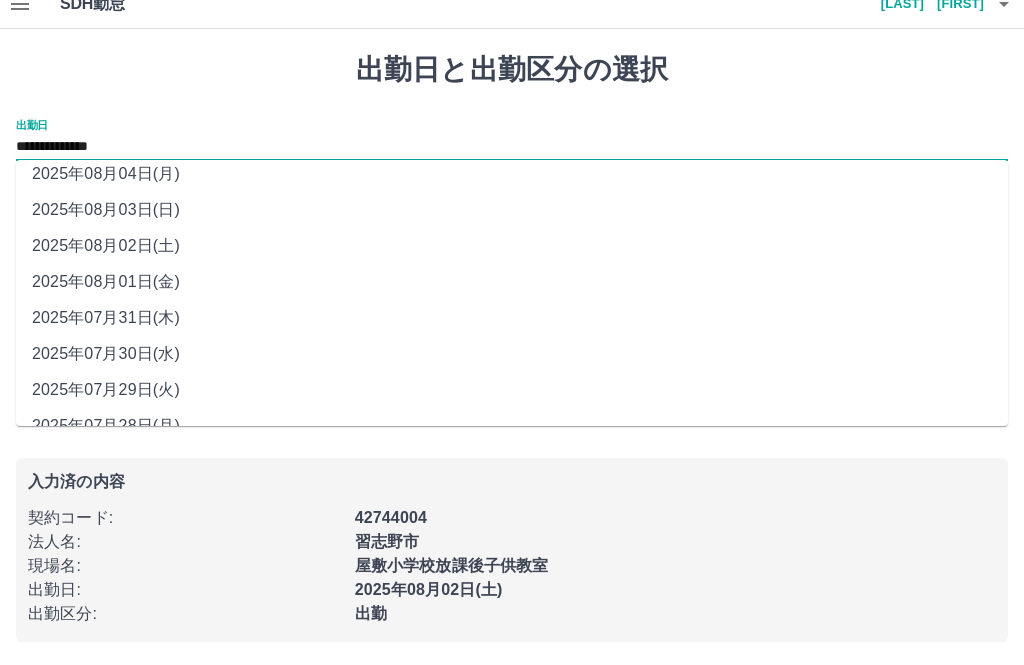 click on "法人名 :" at bounding box center (185, 542) 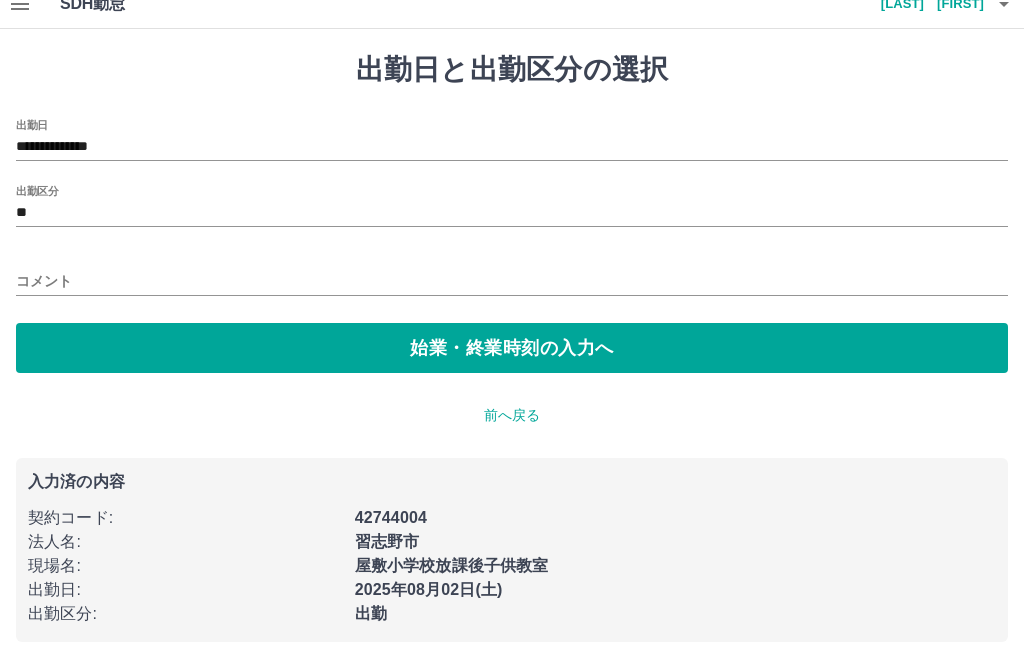 click on "**********" at bounding box center (512, 246) 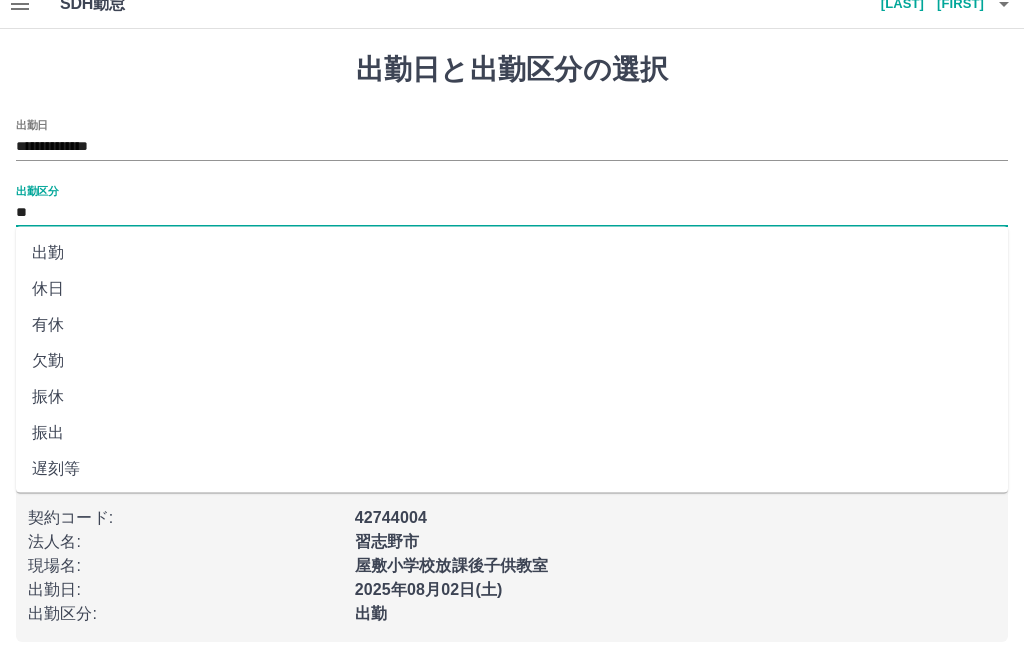 click on "休日" at bounding box center (512, 289) 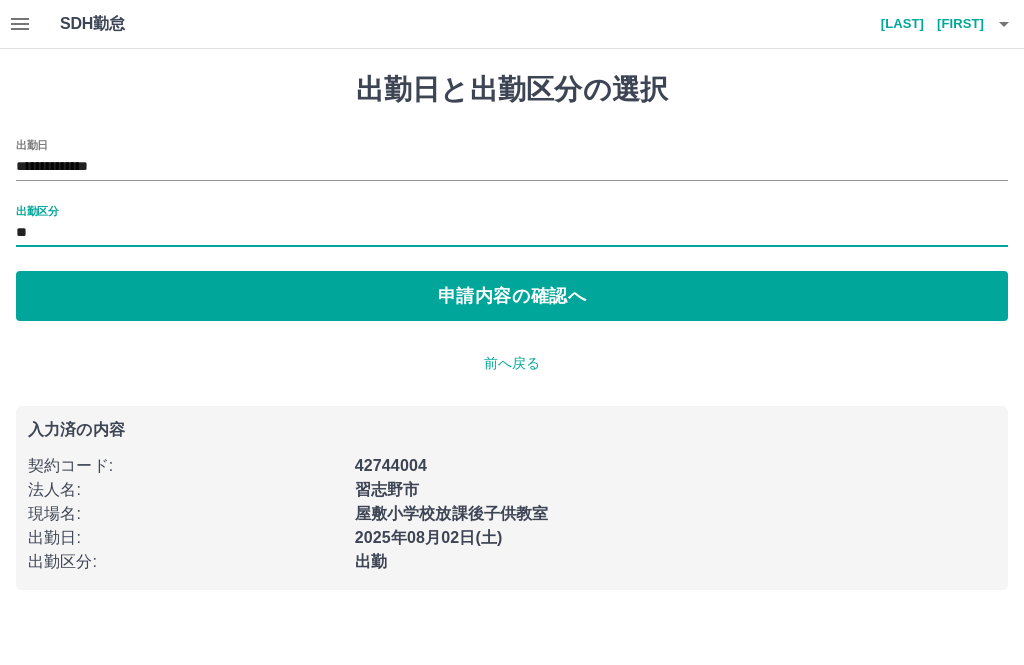 scroll, scrollTop: 0, scrollLeft: 0, axis: both 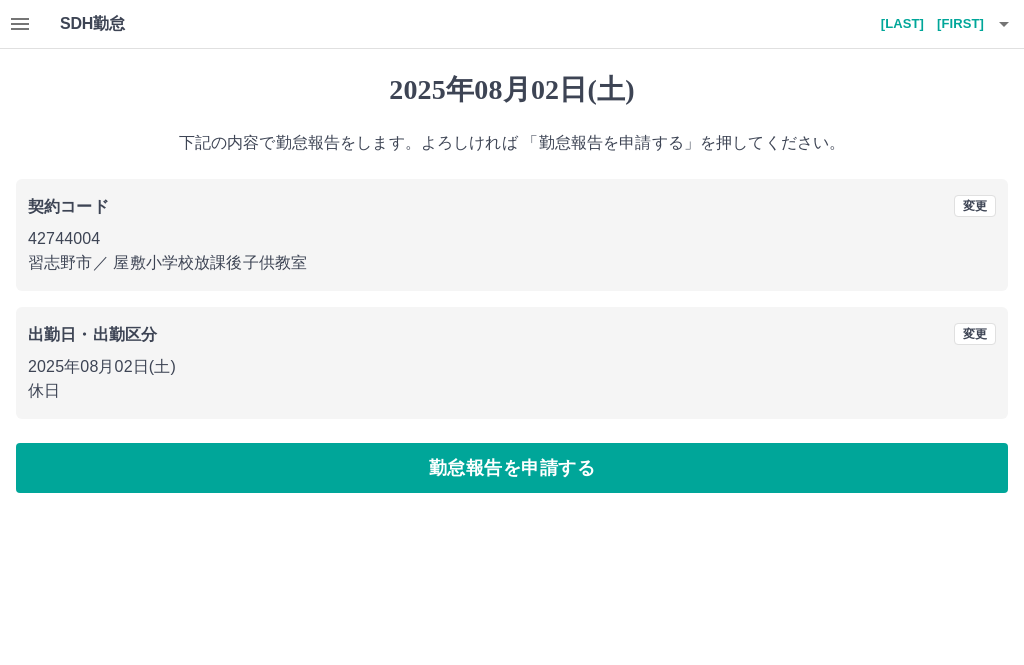 click on "勤怠報告を申請する" at bounding box center (512, 468) 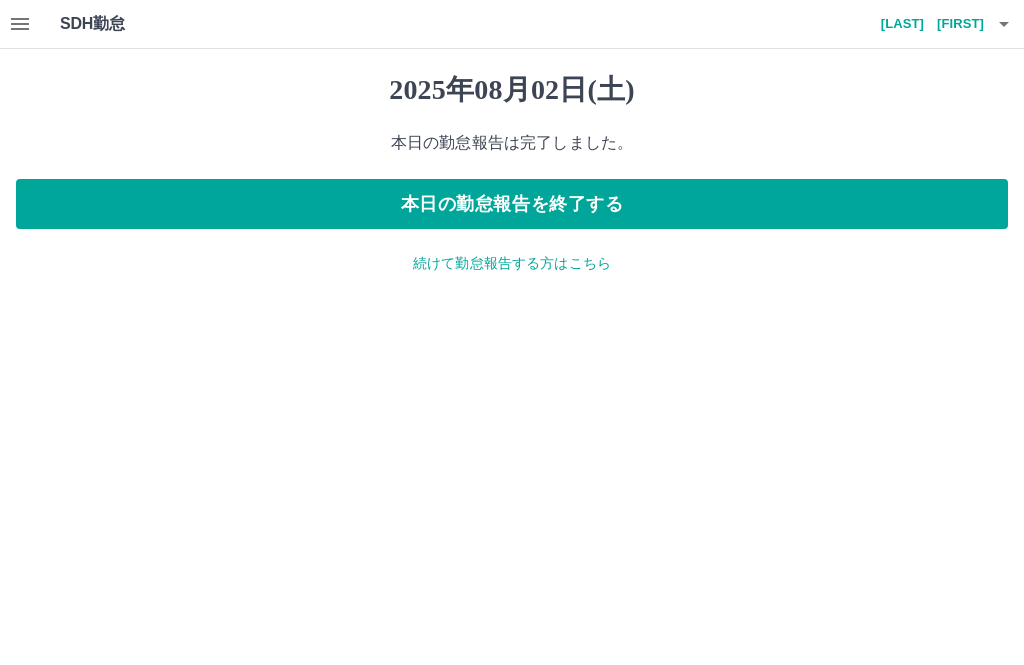 click on "続けて勤怠報告する方はこちら" at bounding box center [512, 263] 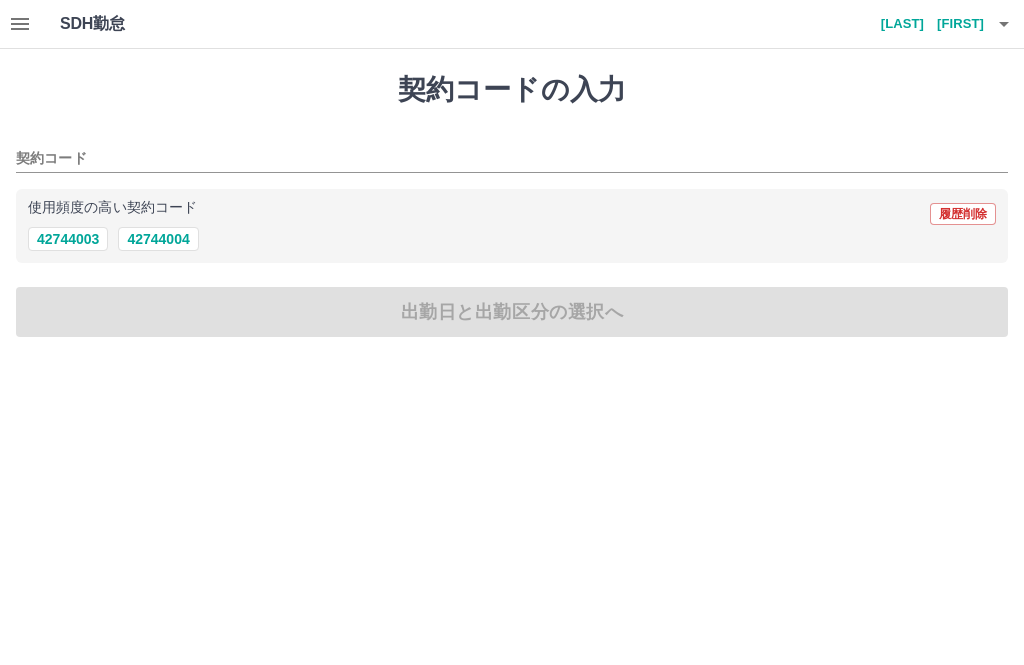 click on "42744004" at bounding box center [158, 239] 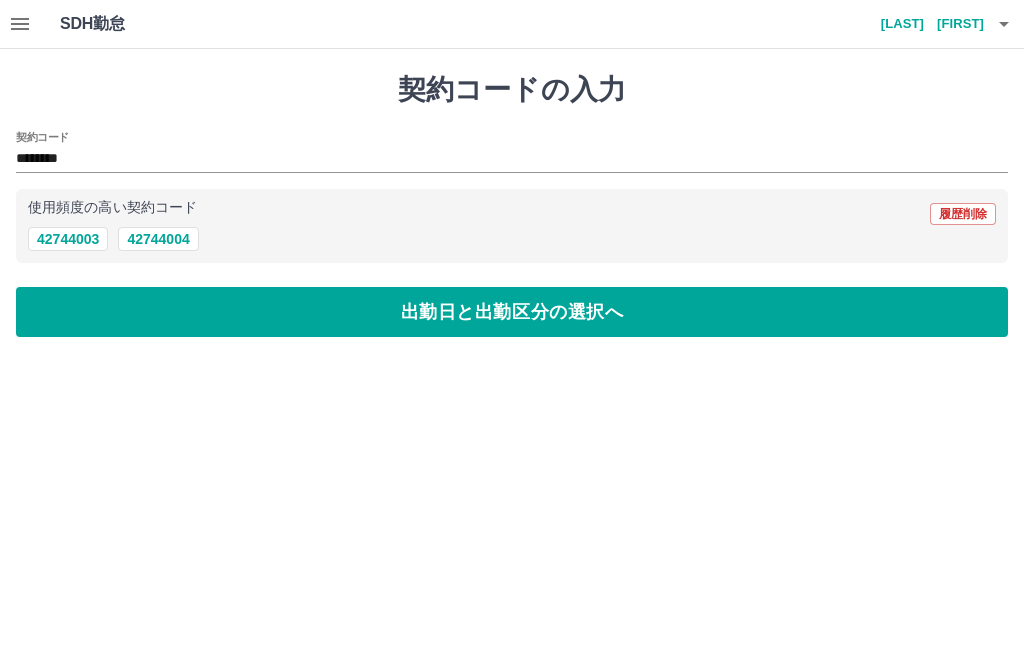 type on "********" 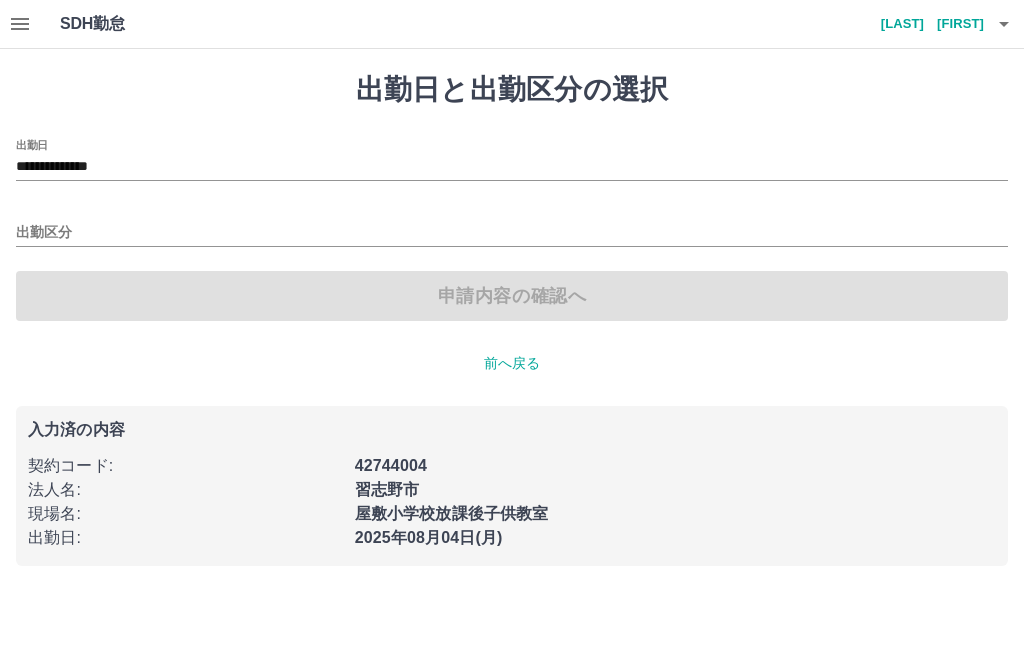 click on "**********" at bounding box center (512, 167) 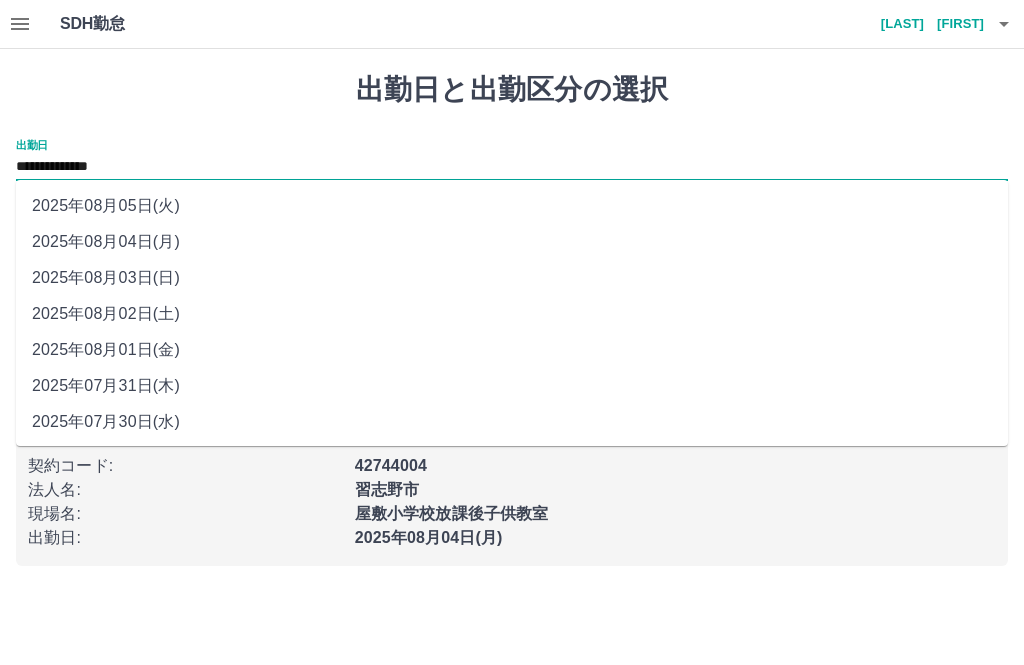 click on "2025年08月03日(日)" at bounding box center [512, 278] 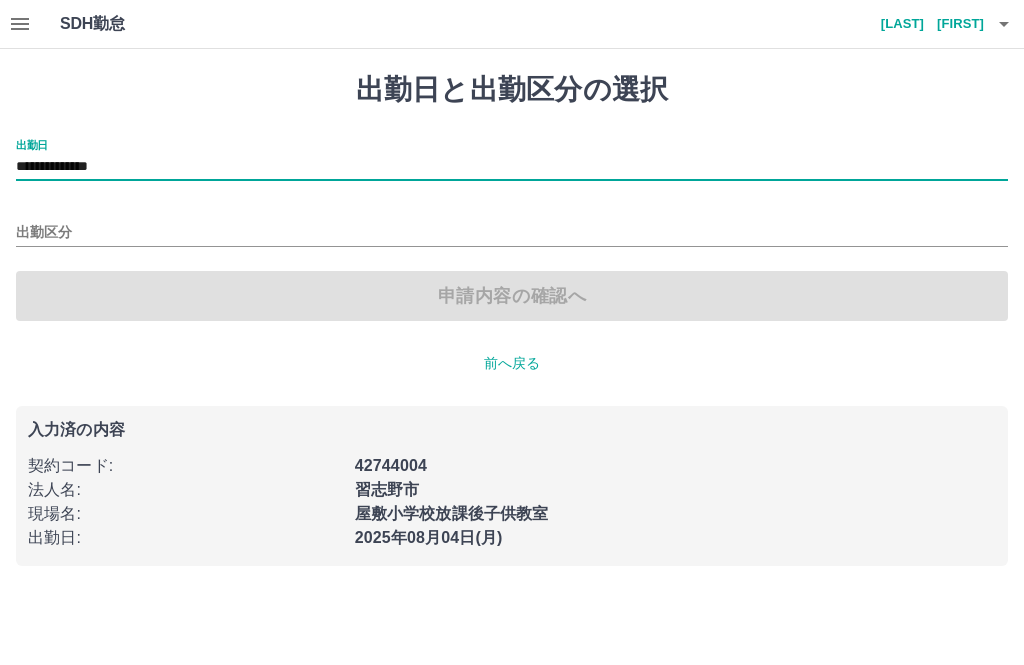 click on "出勤区分" at bounding box center [512, 233] 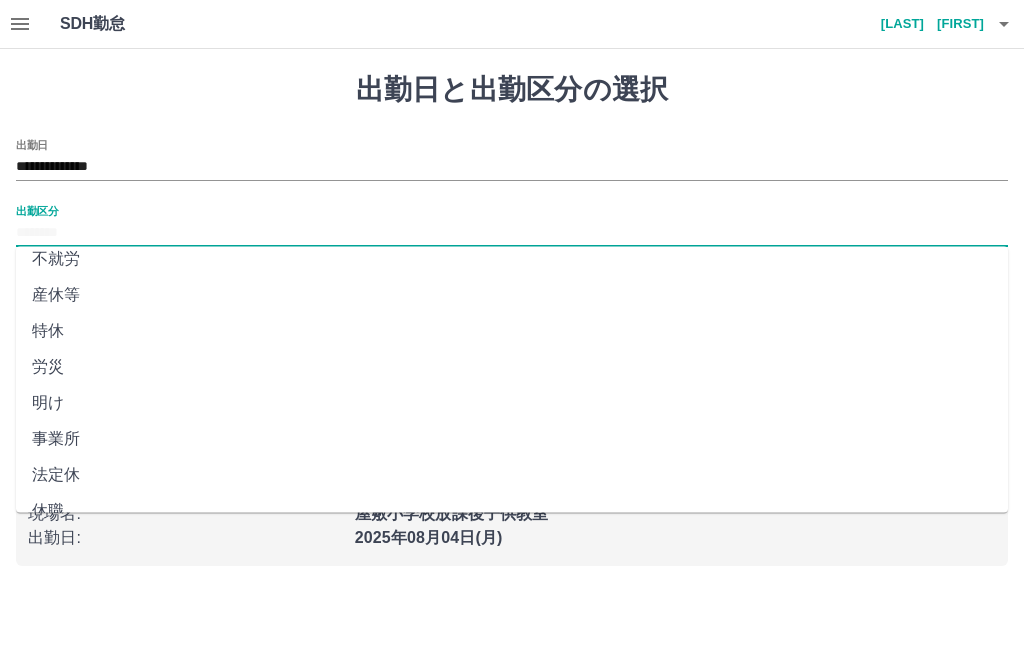 scroll, scrollTop: 372, scrollLeft: 0, axis: vertical 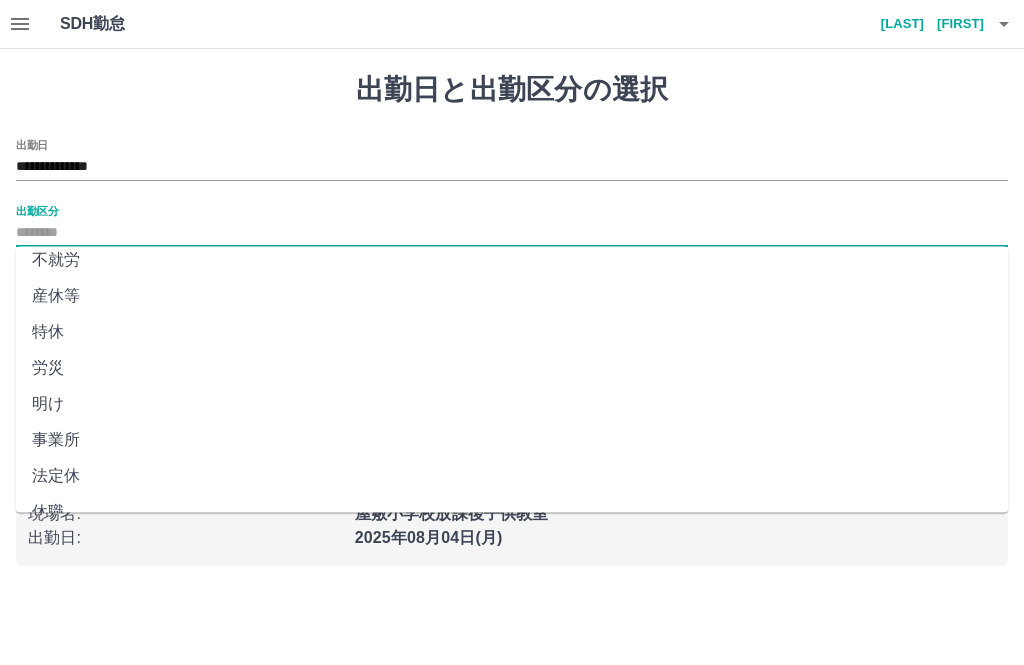 click on "法定休" at bounding box center (512, 477) 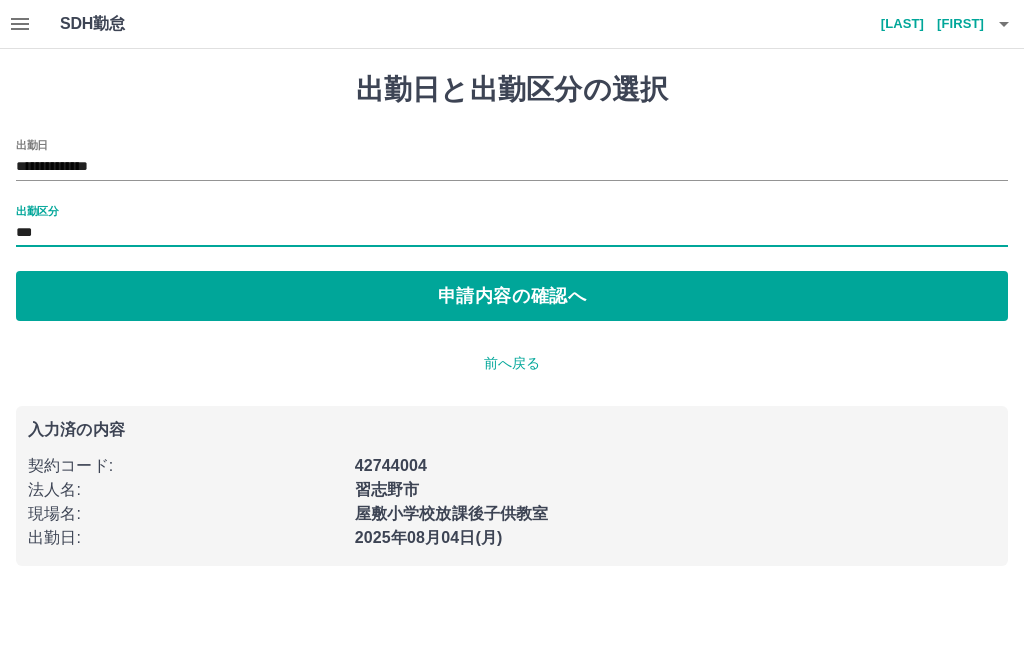 type on "***" 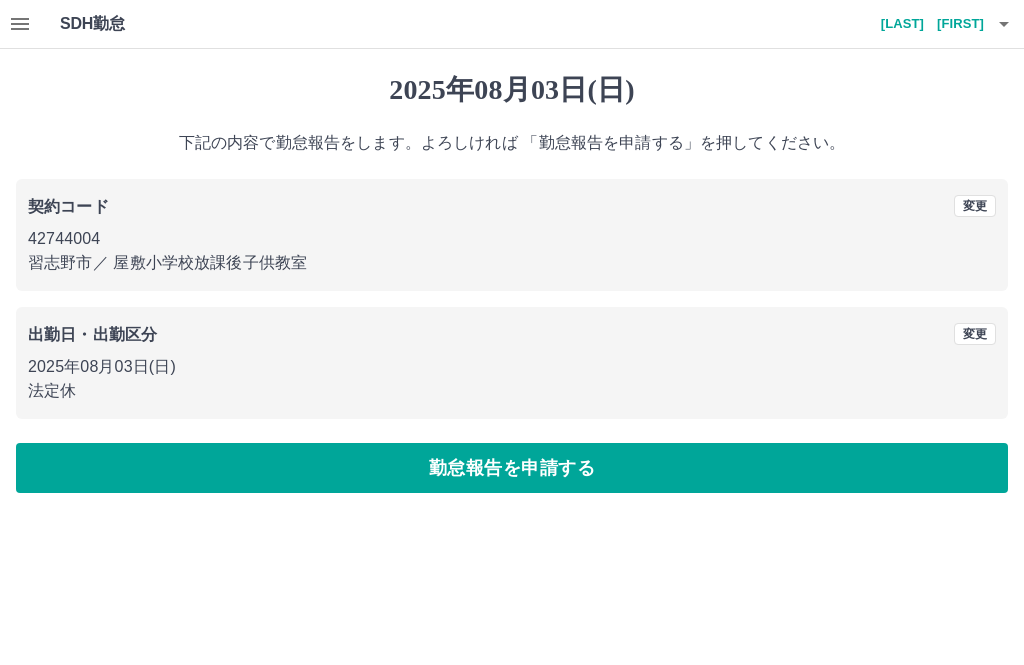 click on "勤怠報告を申請する" at bounding box center (512, 468) 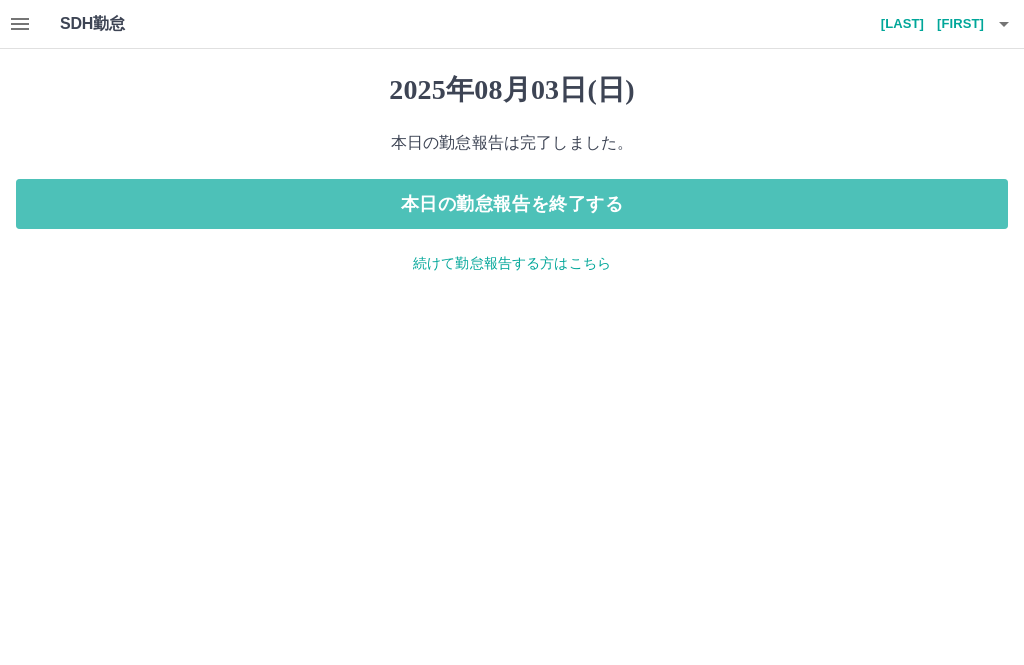 click on "本日の勤怠報告を終了する" at bounding box center [512, 204] 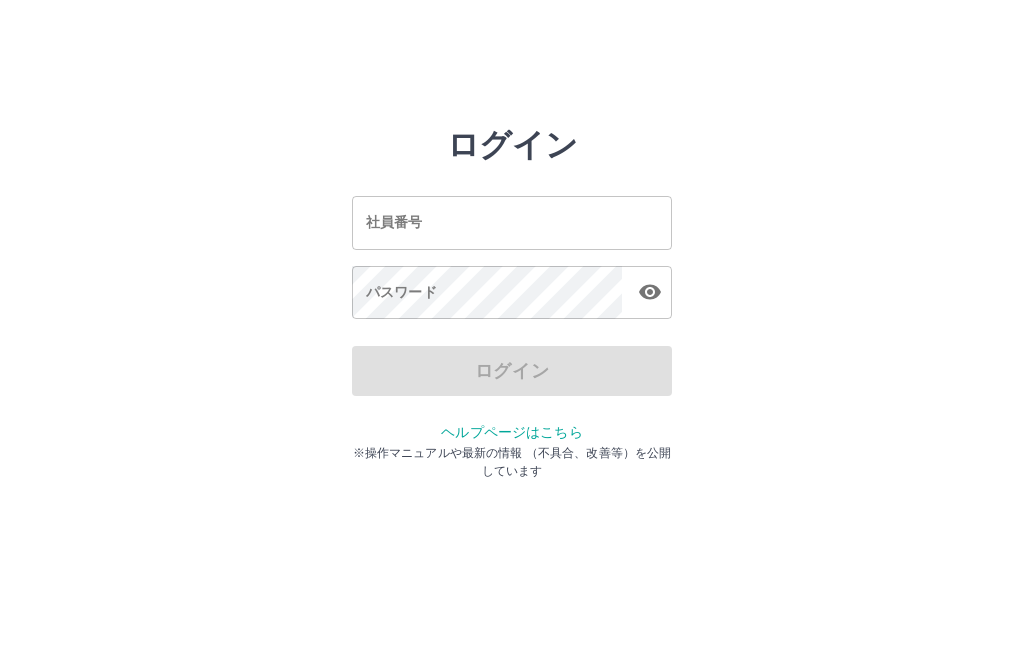 scroll, scrollTop: 0, scrollLeft: 0, axis: both 